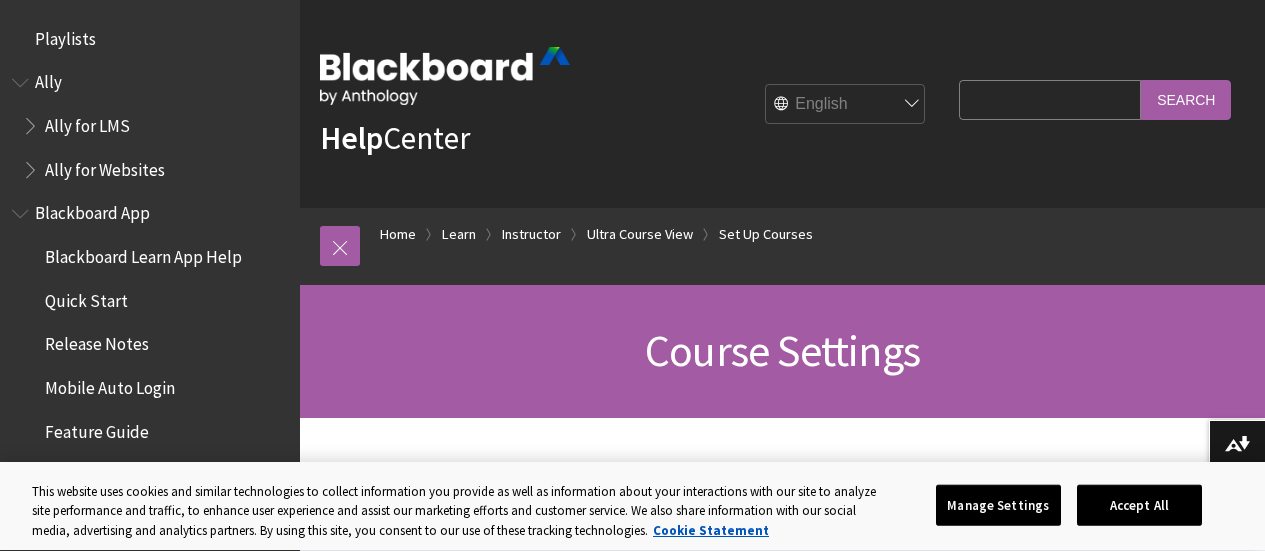 scroll, scrollTop: 0, scrollLeft: 0, axis: both 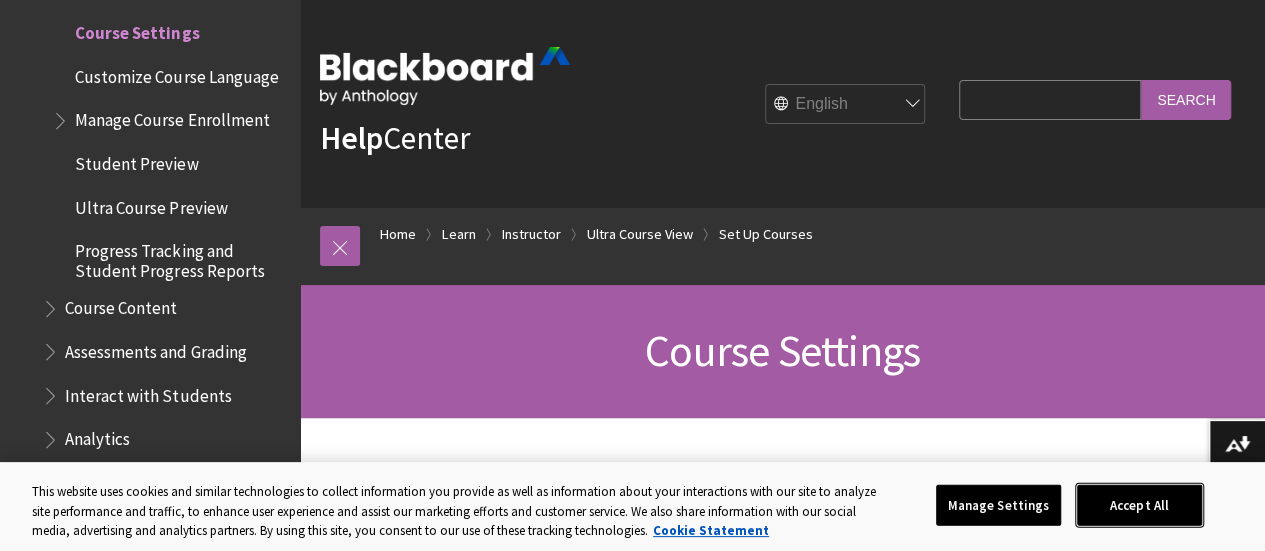 click on "Accept All" at bounding box center [1139, 505] 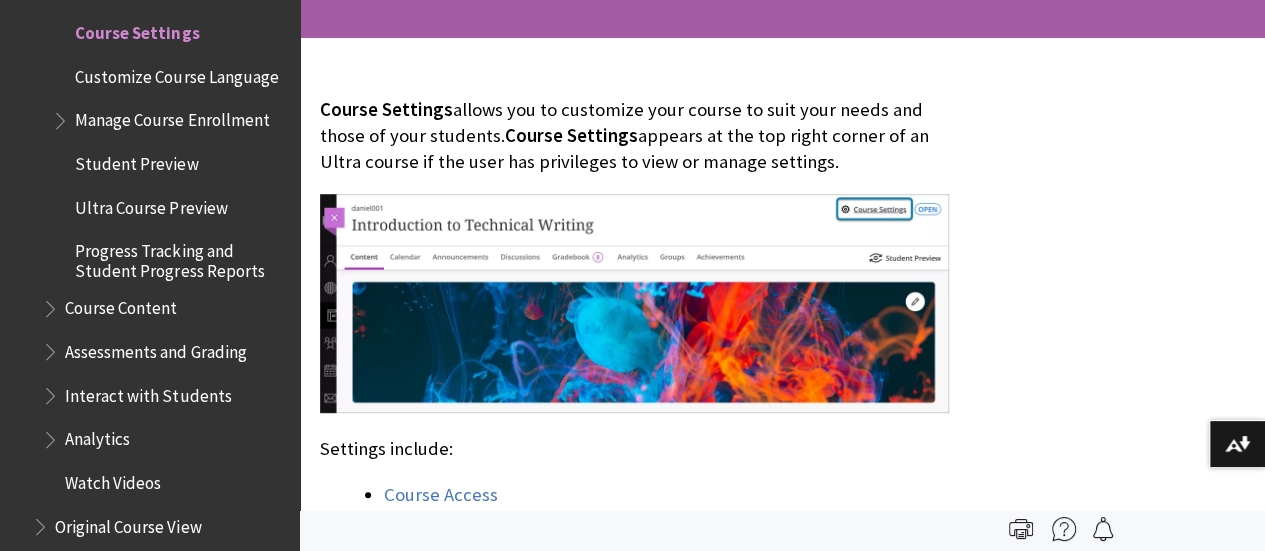 scroll, scrollTop: 0, scrollLeft: 0, axis: both 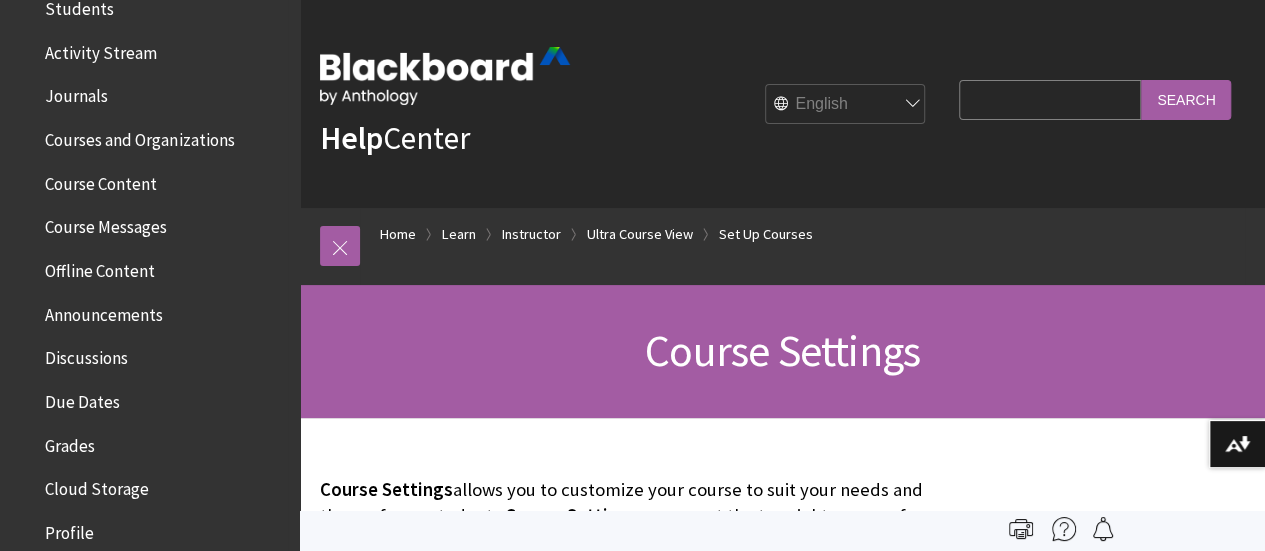 click on "Courses and Organizations" at bounding box center (139, 136) 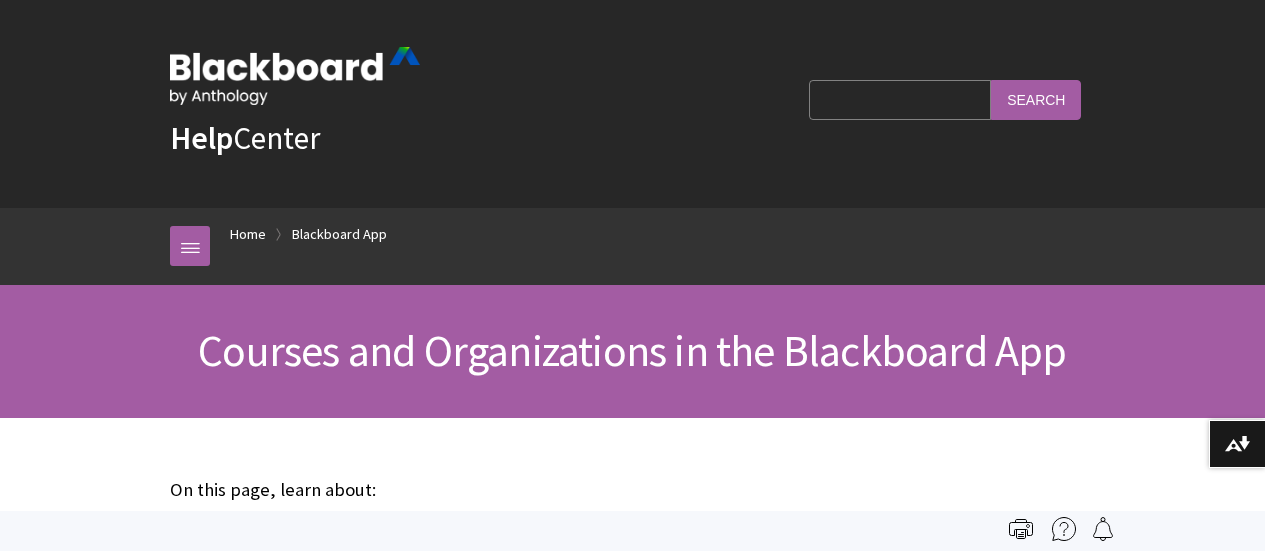 scroll, scrollTop: 341, scrollLeft: 0, axis: vertical 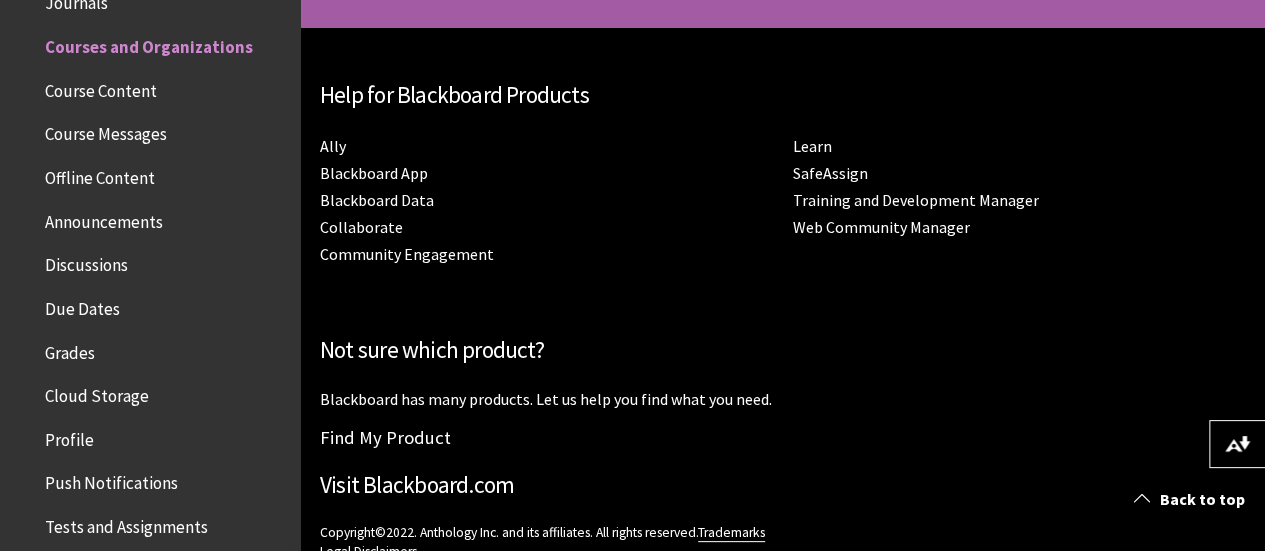 click on "Course Content" at bounding box center [101, 87] 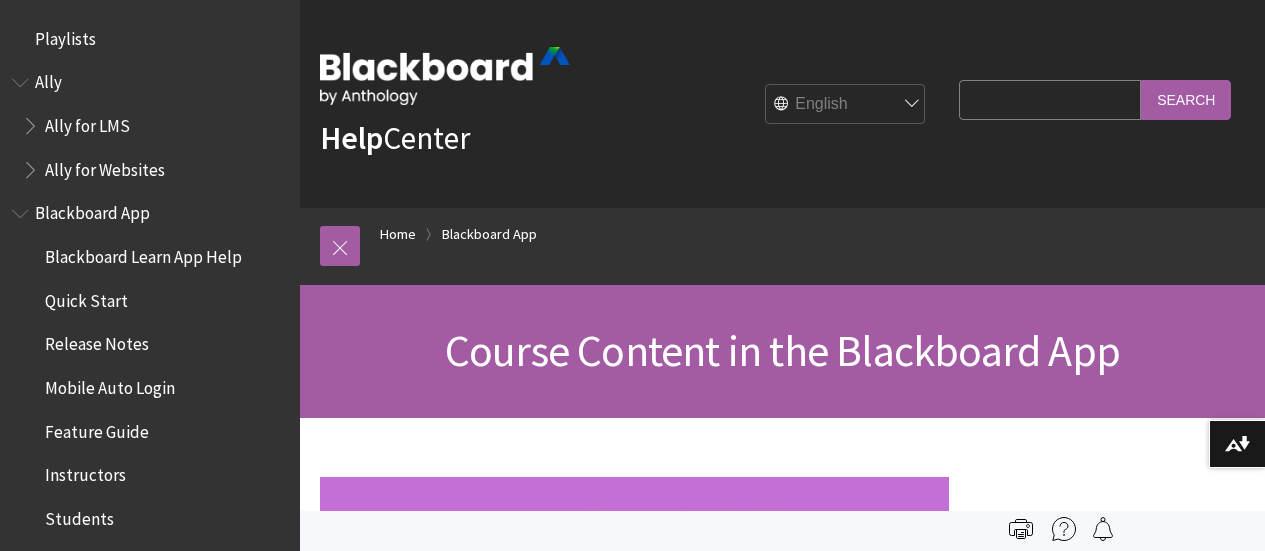 scroll, scrollTop: 0, scrollLeft: 0, axis: both 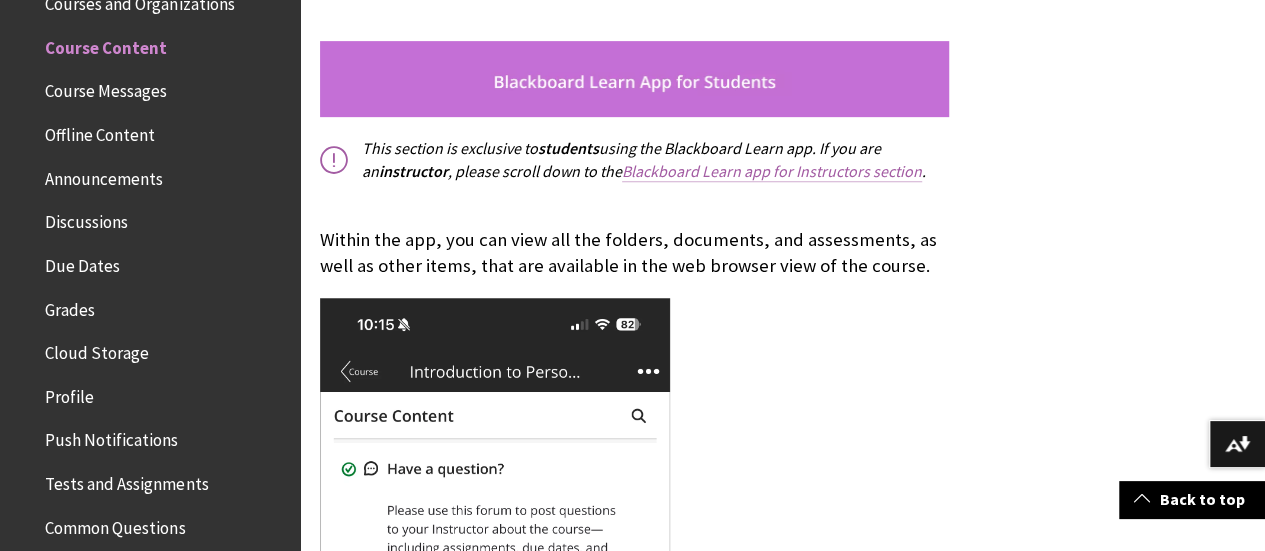 click on "Blackboard Learn app for Instructors section" at bounding box center [772, 171] 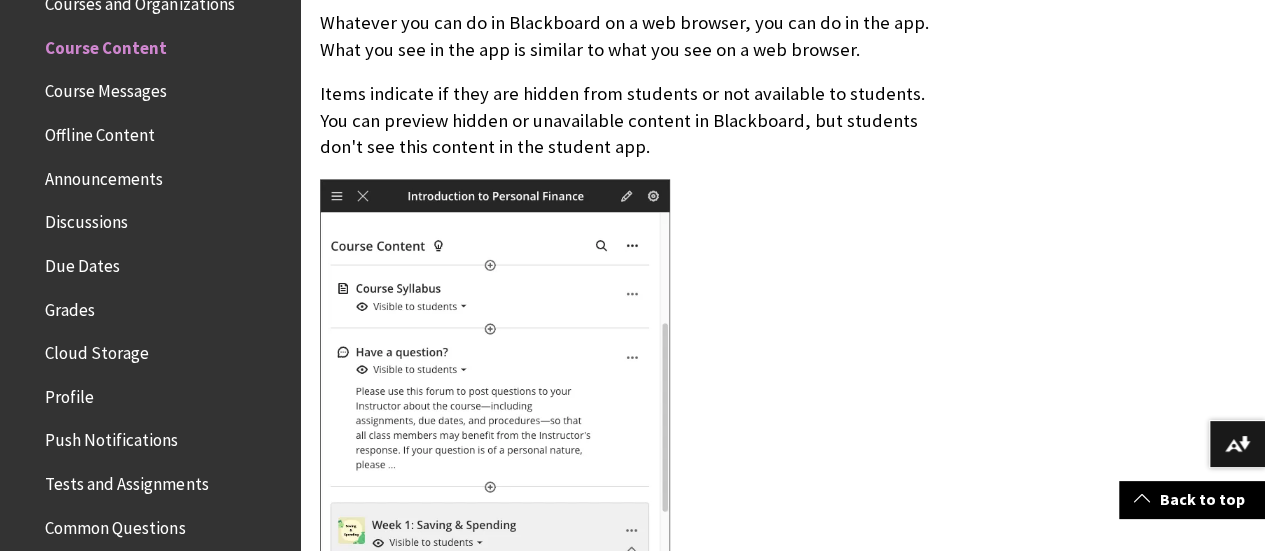 scroll, scrollTop: 4915, scrollLeft: 0, axis: vertical 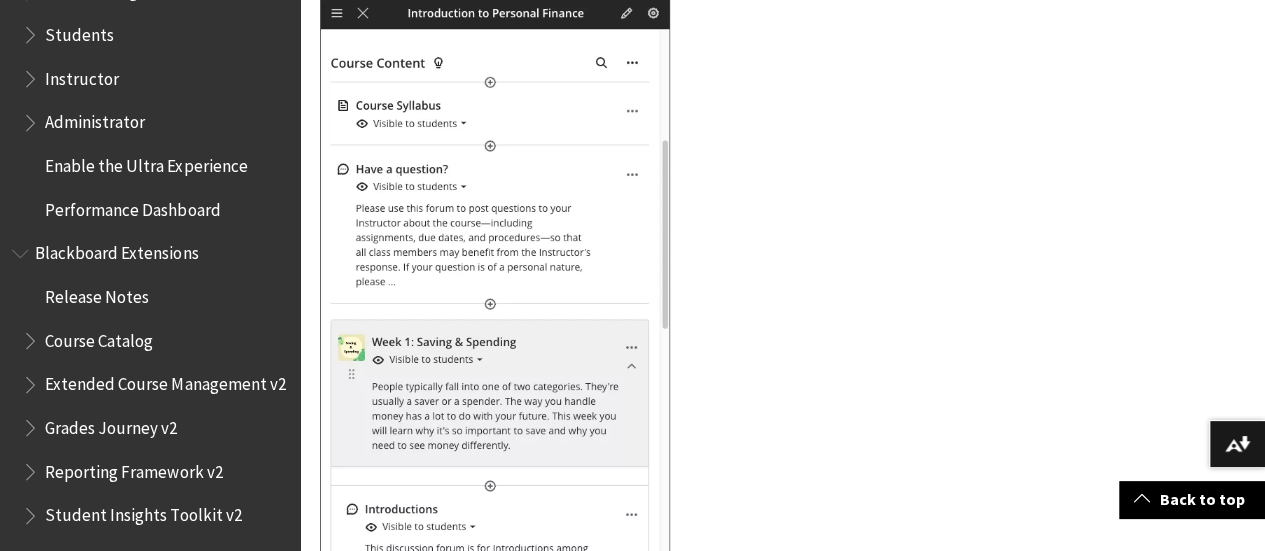 click on "Administrator" at bounding box center [95, 119] 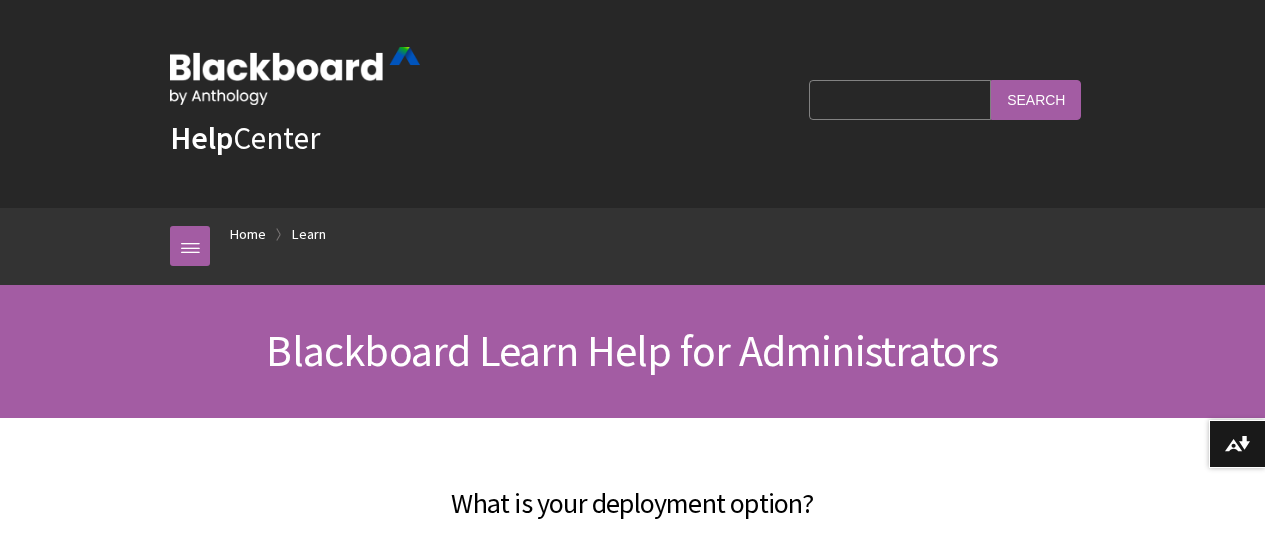 scroll, scrollTop: 0, scrollLeft: 0, axis: both 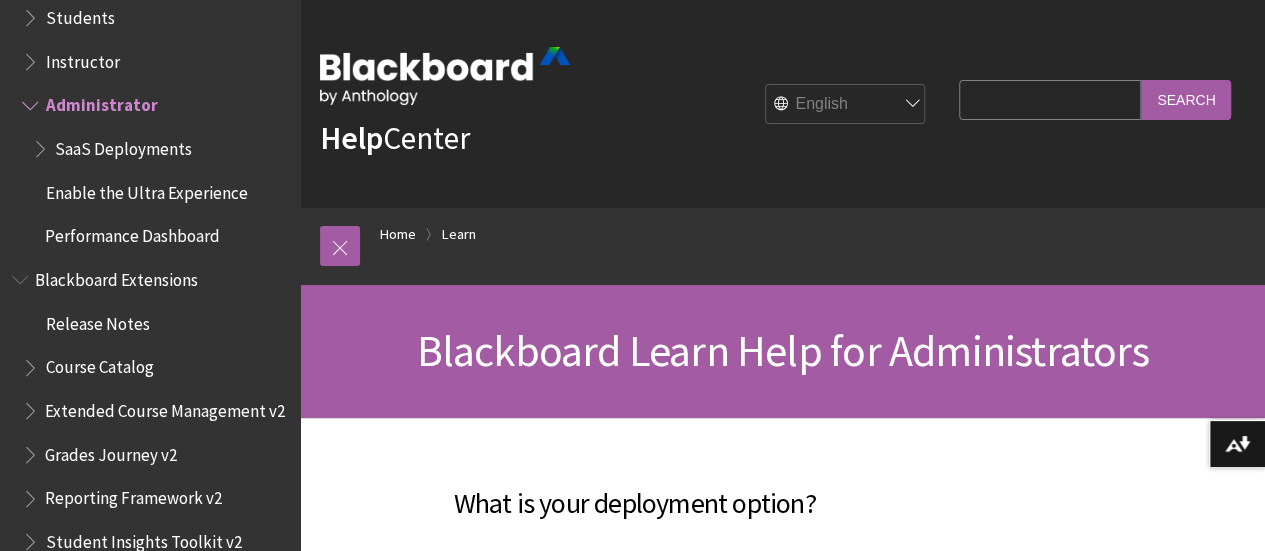 click on "Instructor" at bounding box center [82, 58] 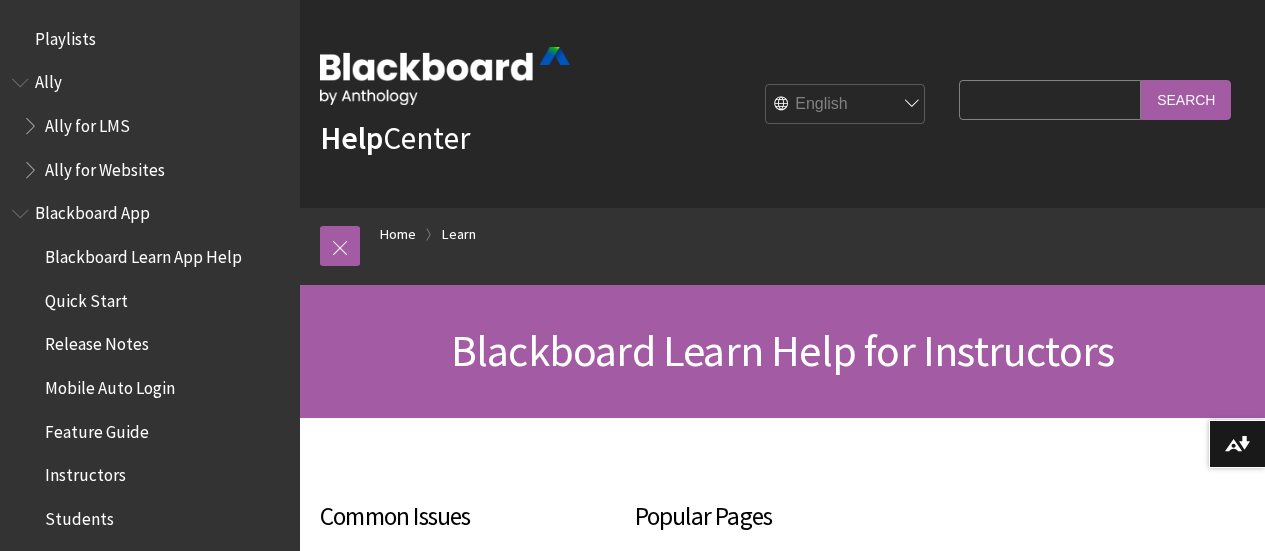 scroll, scrollTop: 0, scrollLeft: 0, axis: both 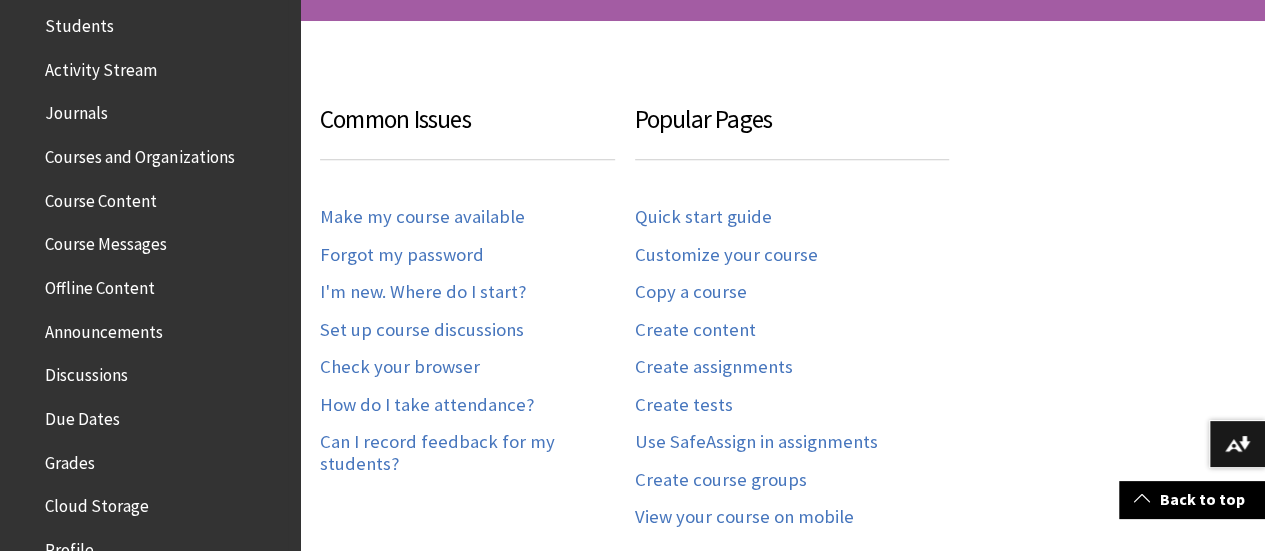 click on "Course Content" at bounding box center (101, 197) 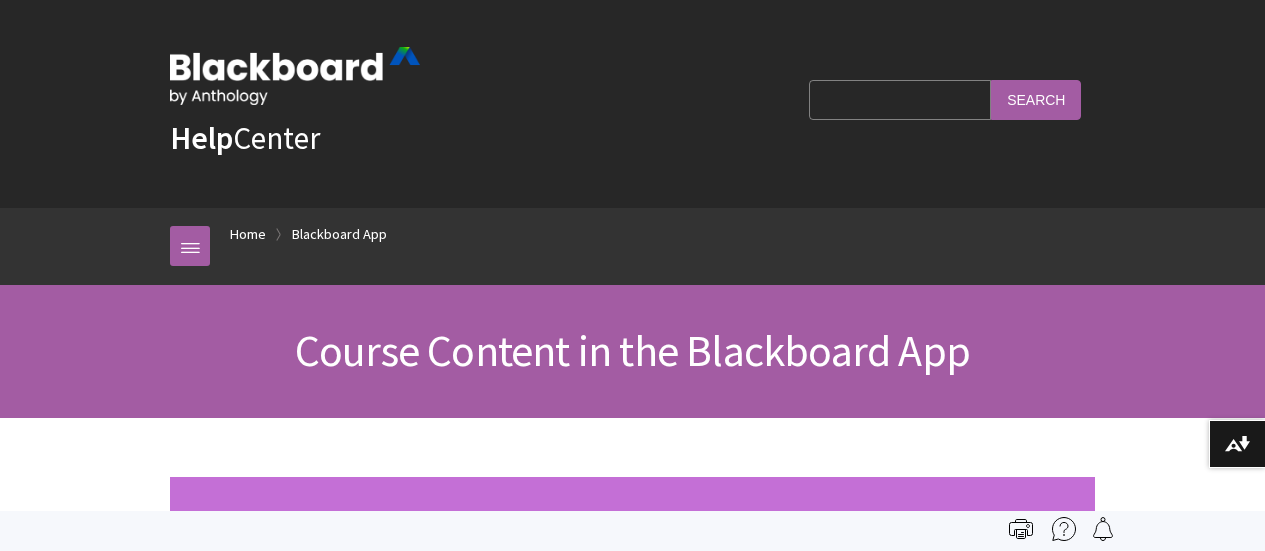 scroll, scrollTop: 0, scrollLeft: 0, axis: both 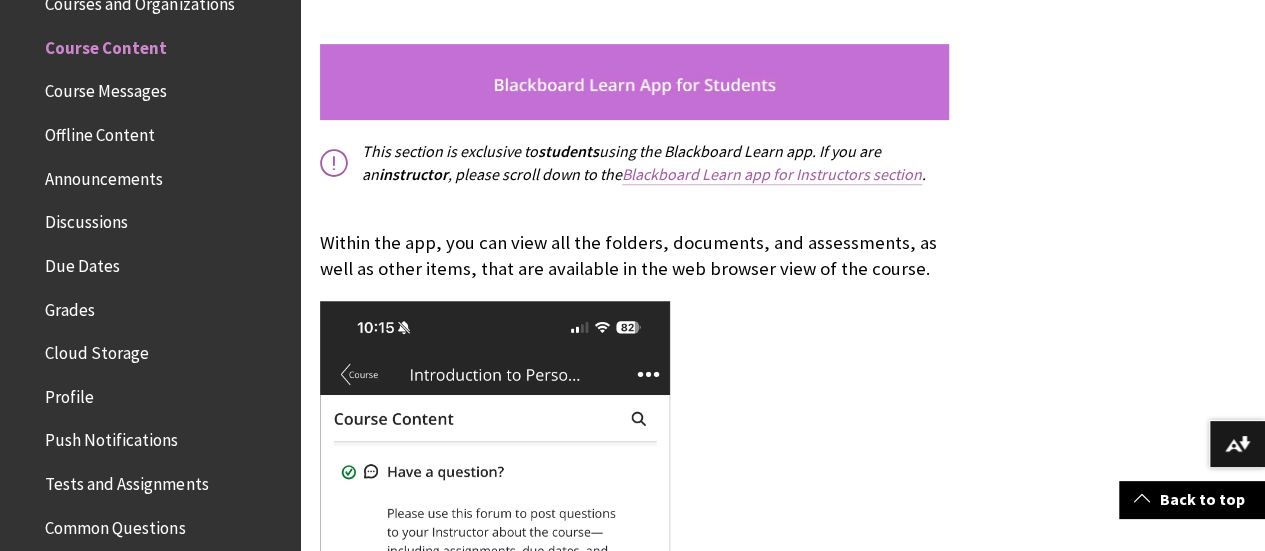 click on "Blackboard Learn app for Instructors section" at bounding box center (772, 174) 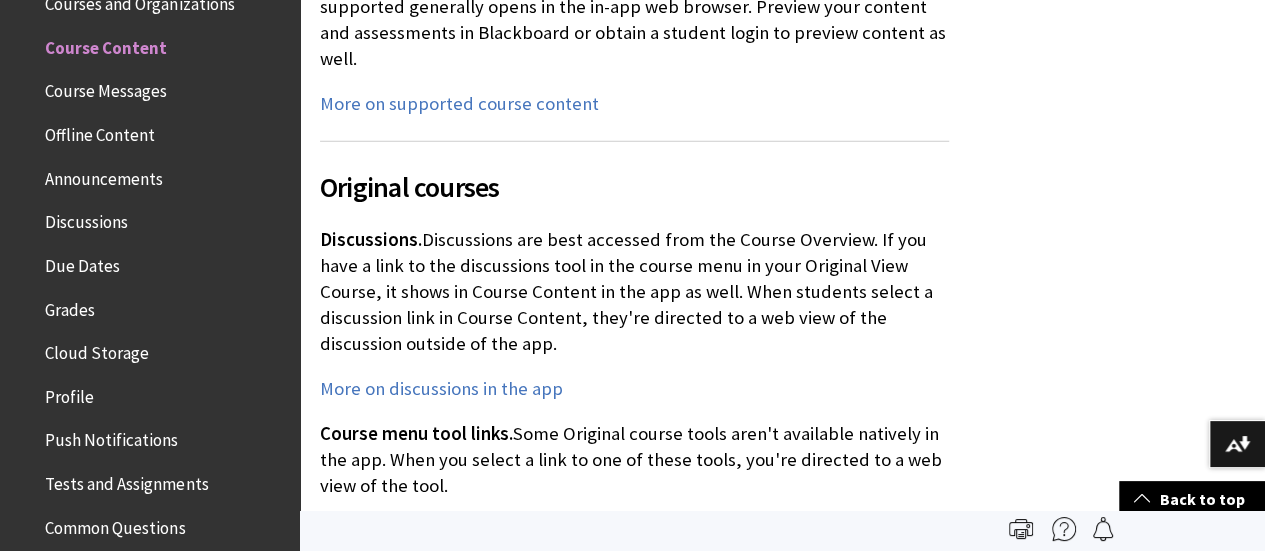 scroll, scrollTop: 6032, scrollLeft: 0, axis: vertical 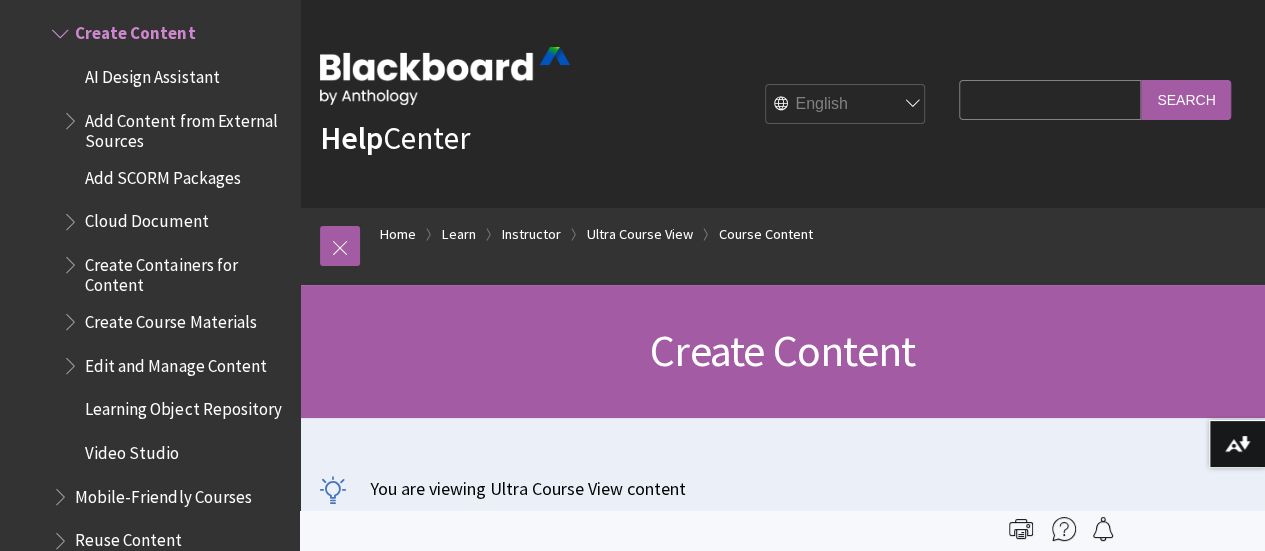 click on "AI Design Assistant Add Content from External Sources Add SCORM Packages Cloud Document Create Containers for Content Create Course Materials Edit and Manage Content Learning Object Repository Video Studio" at bounding box center (170, 265) 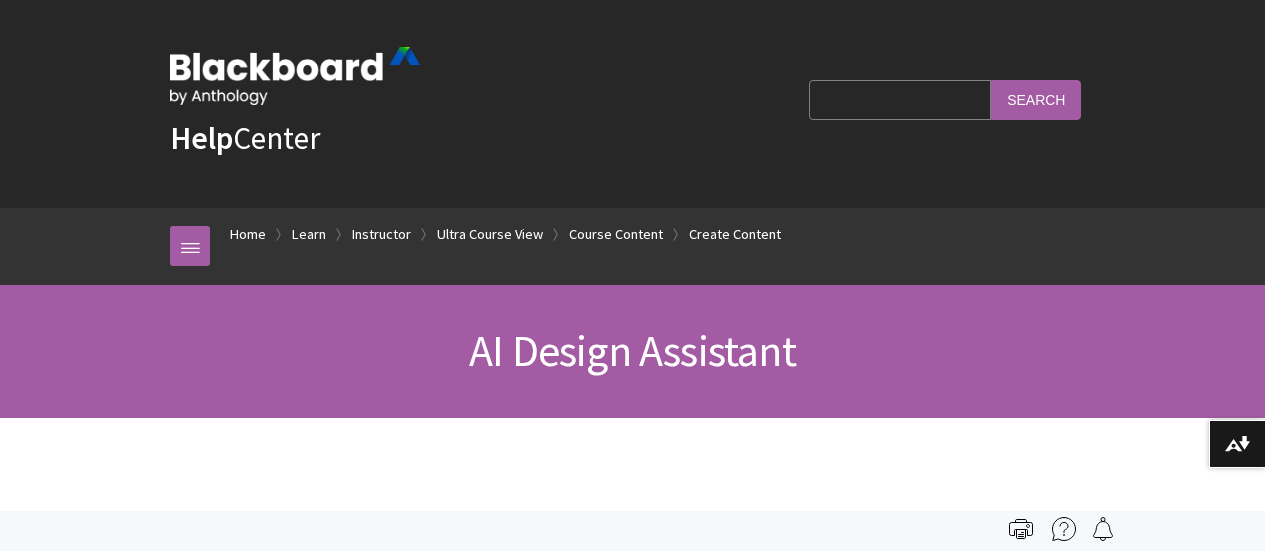scroll, scrollTop: 0, scrollLeft: 0, axis: both 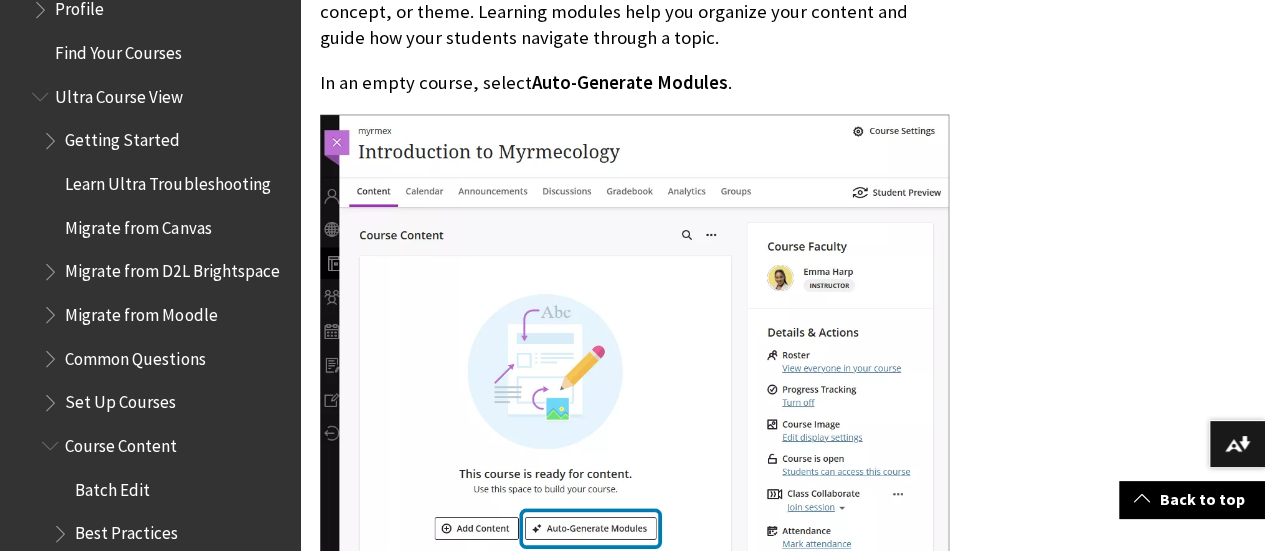 click on "Getting Started" at bounding box center [122, 137] 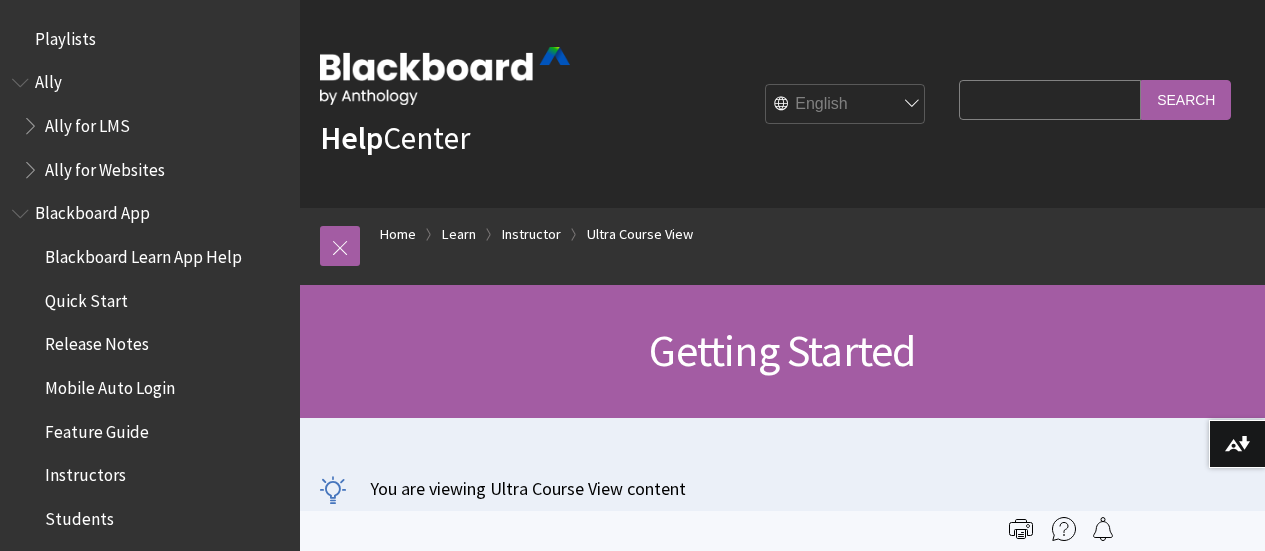 scroll, scrollTop: 0, scrollLeft: 0, axis: both 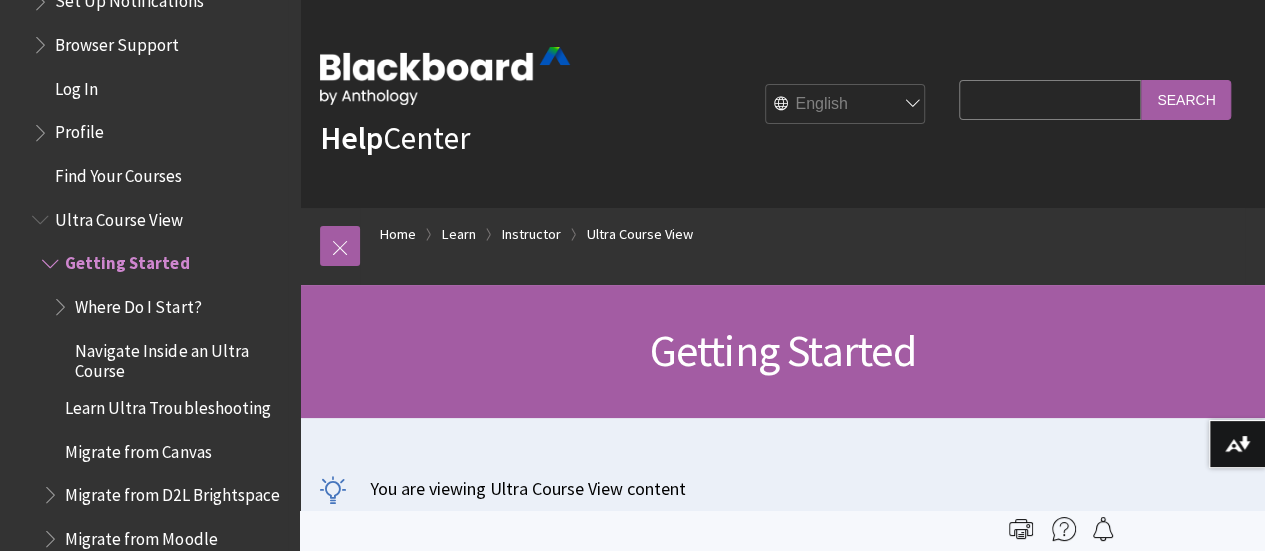 click on "Find Your Courses" at bounding box center (118, 172) 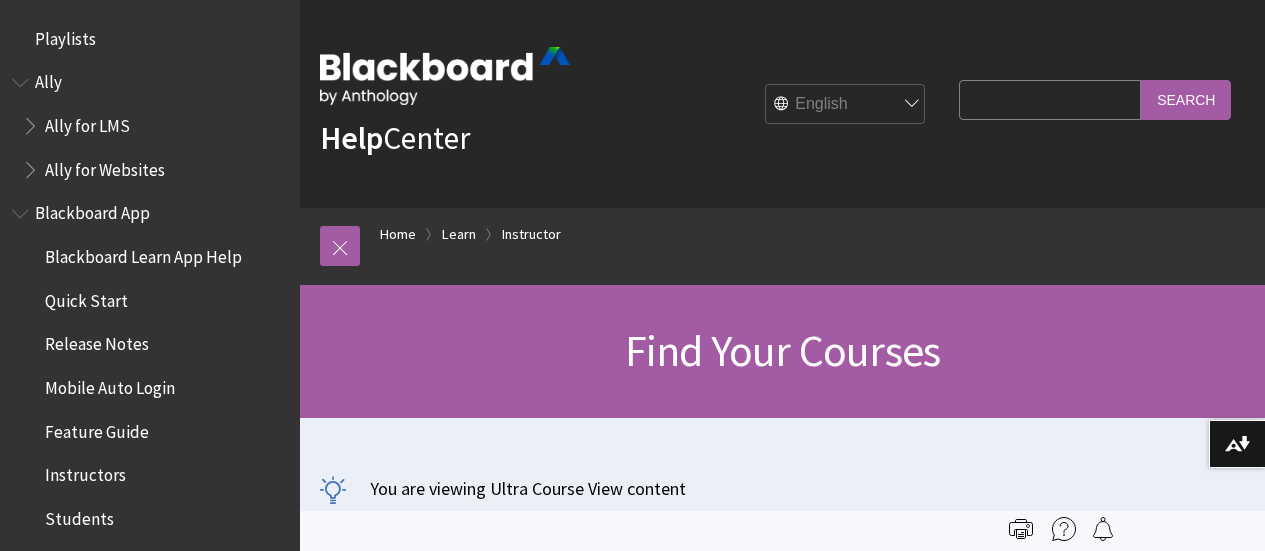 scroll, scrollTop: 0, scrollLeft: 0, axis: both 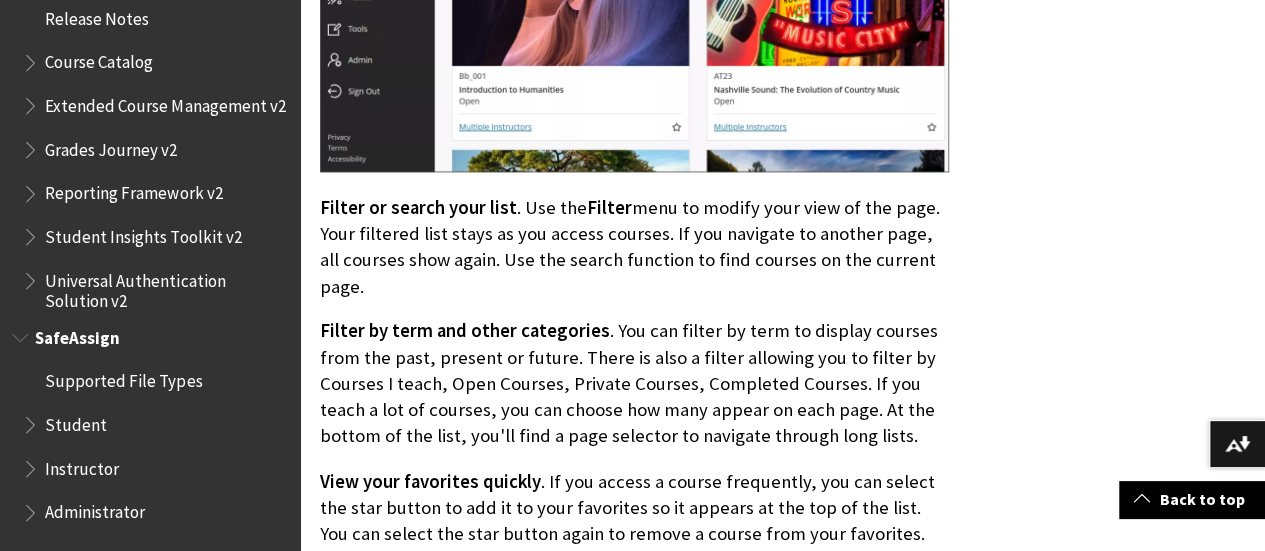 click at bounding box center (32, 464) 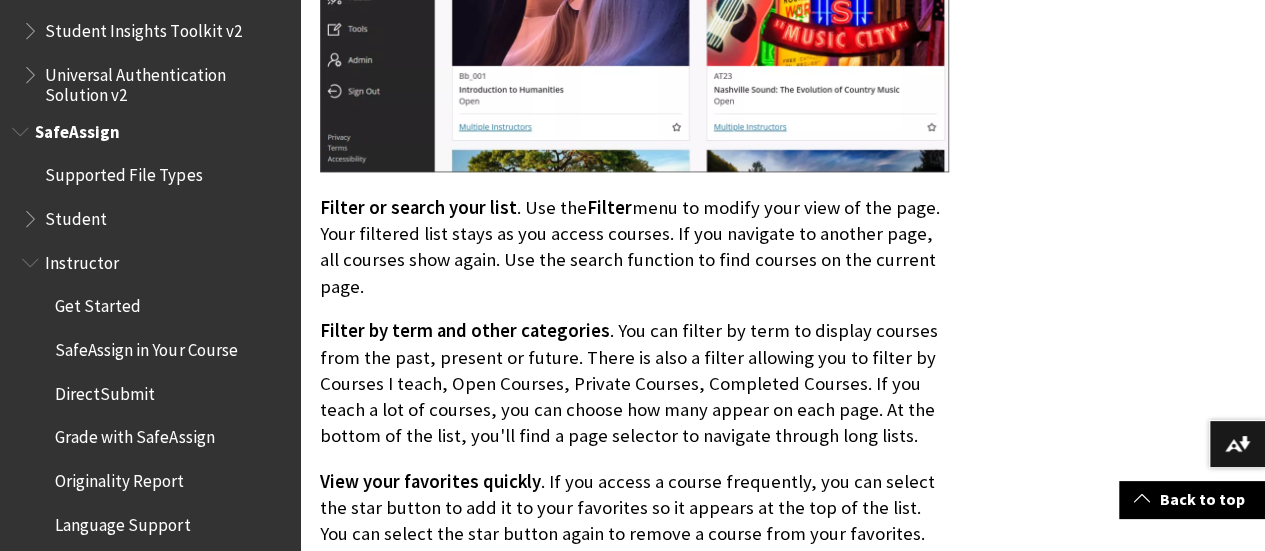 scroll, scrollTop: 2917, scrollLeft: 0, axis: vertical 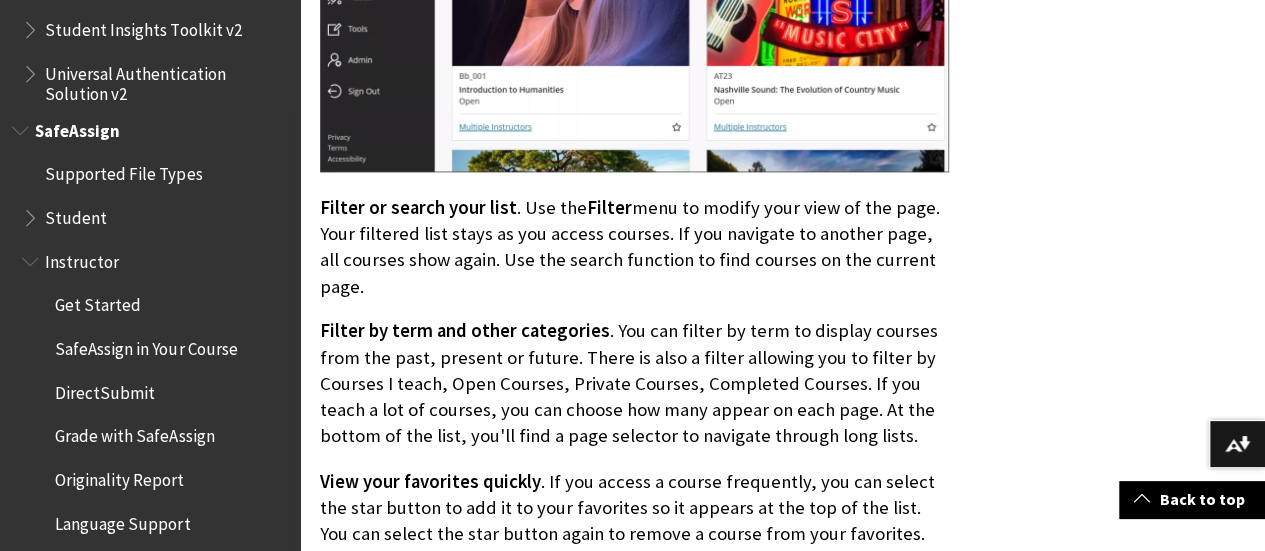 click on "Get Started" at bounding box center (98, 302) 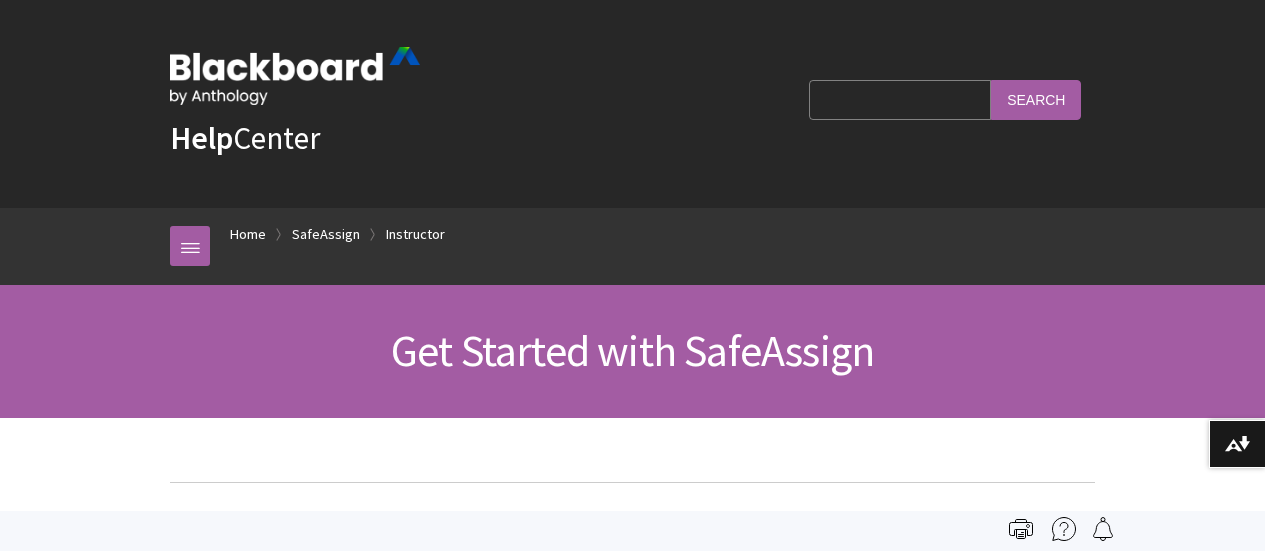scroll, scrollTop: 346, scrollLeft: 0, axis: vertical 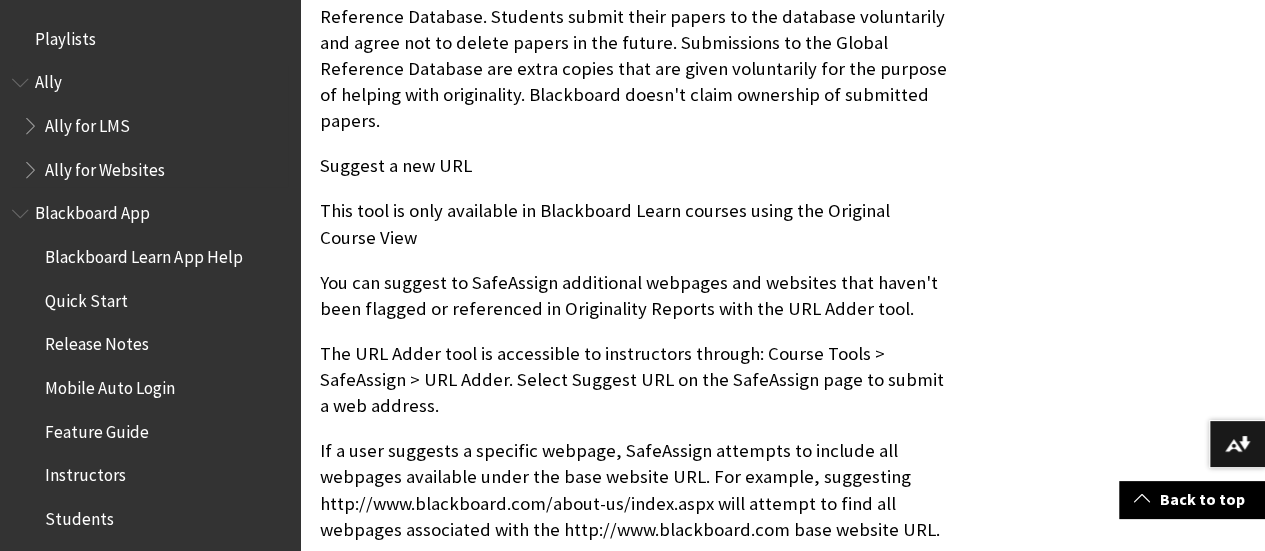 click at bounding box center [32, 121] 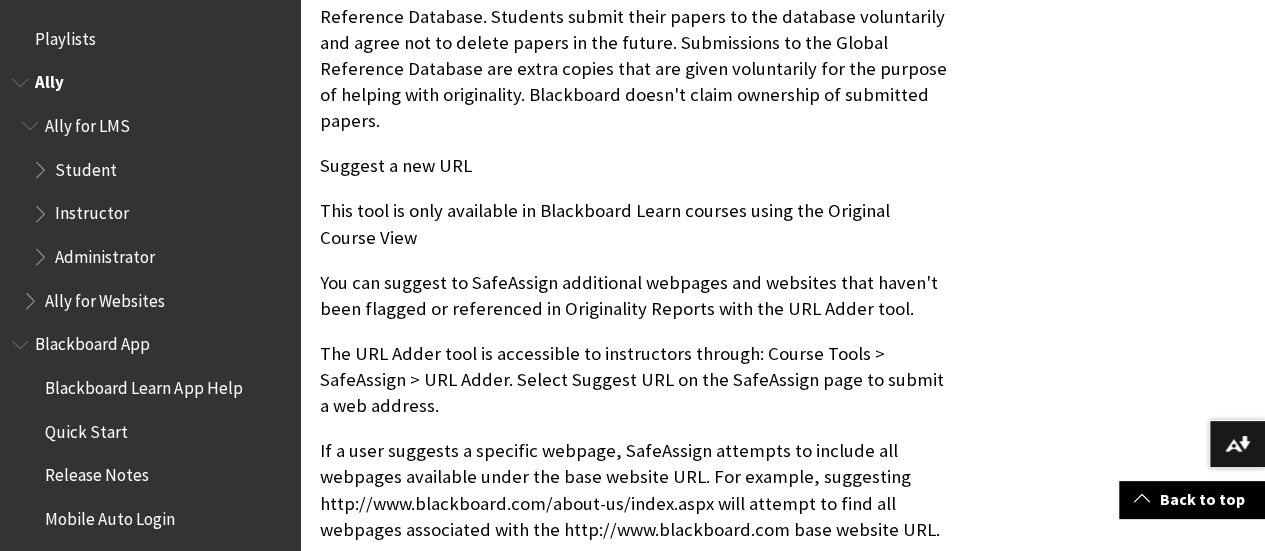 click at bounding box center [42, 209] 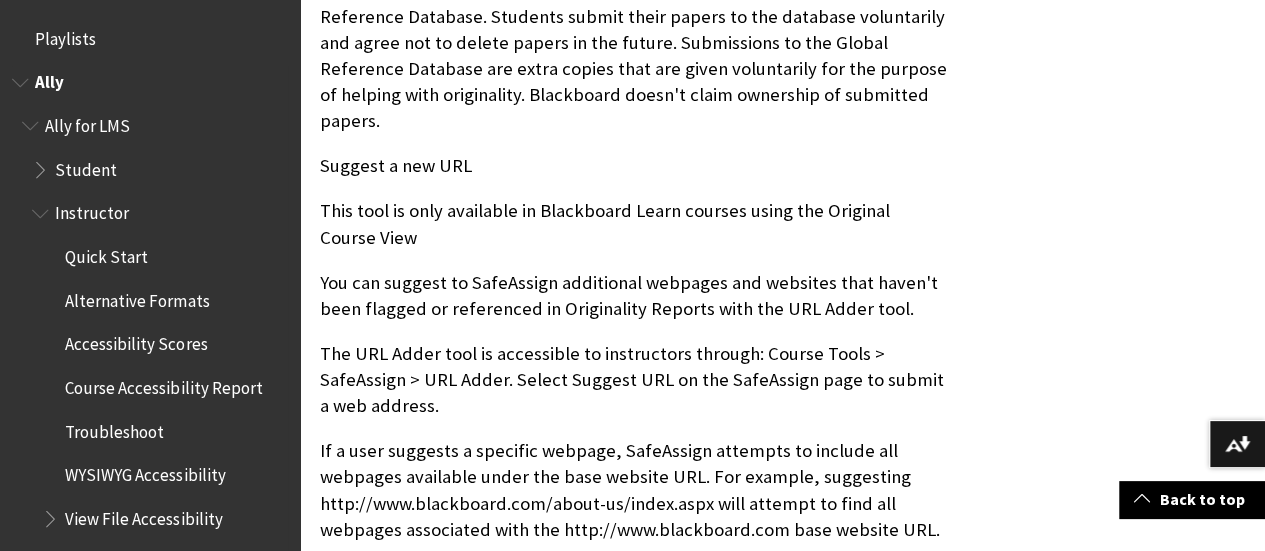 click on "Quick Start" at bounding box center (106, 253) 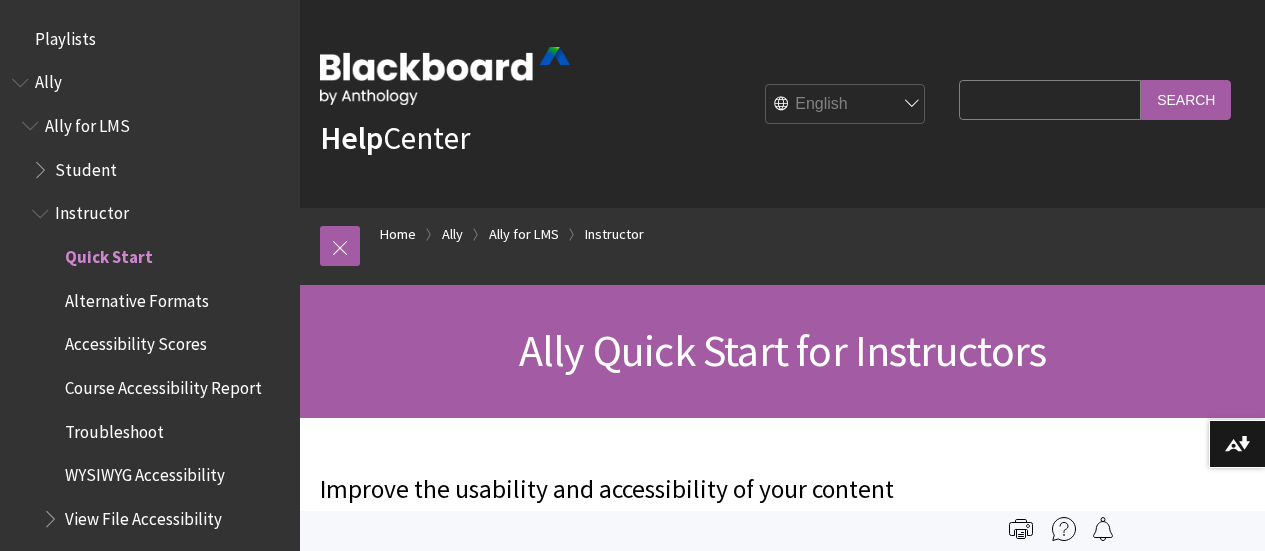scroll, scrollTop: 0, scrollLeft: 0, axis: both 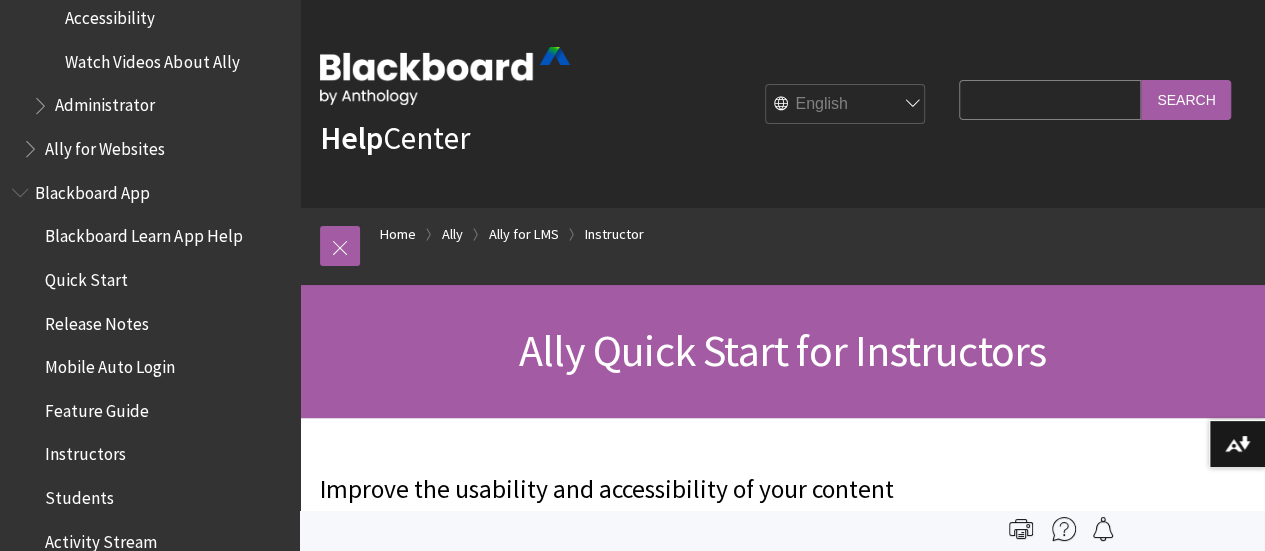 click at bounding box center (22, 188) 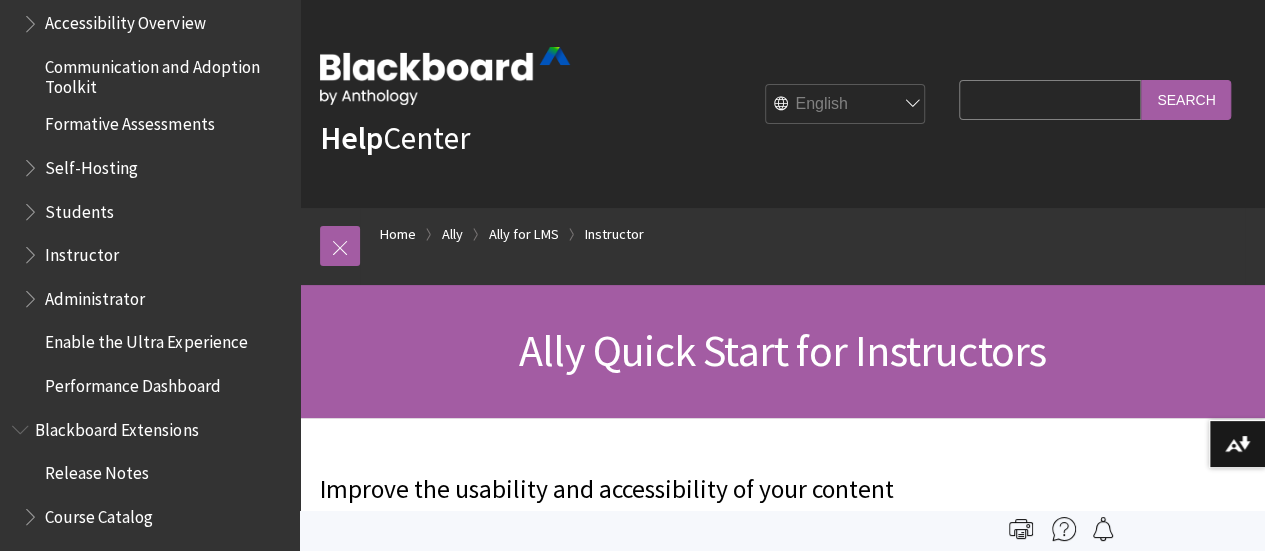 scroll, scrollTop: 1330, scrollLeft: 0, axis: vertical 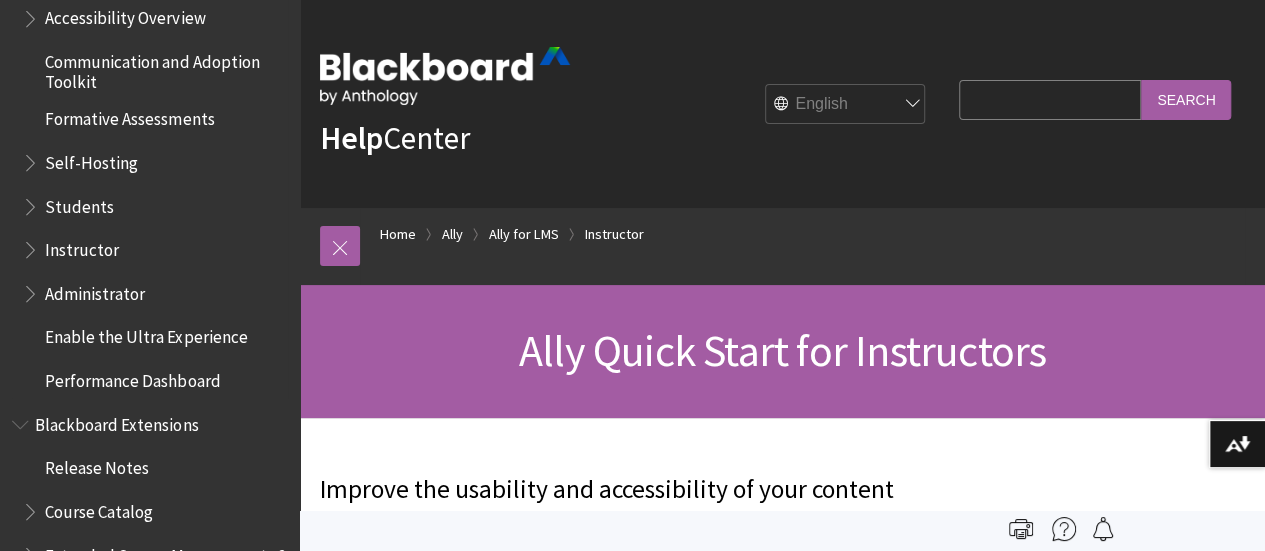 click at bounding box center [32, 245] 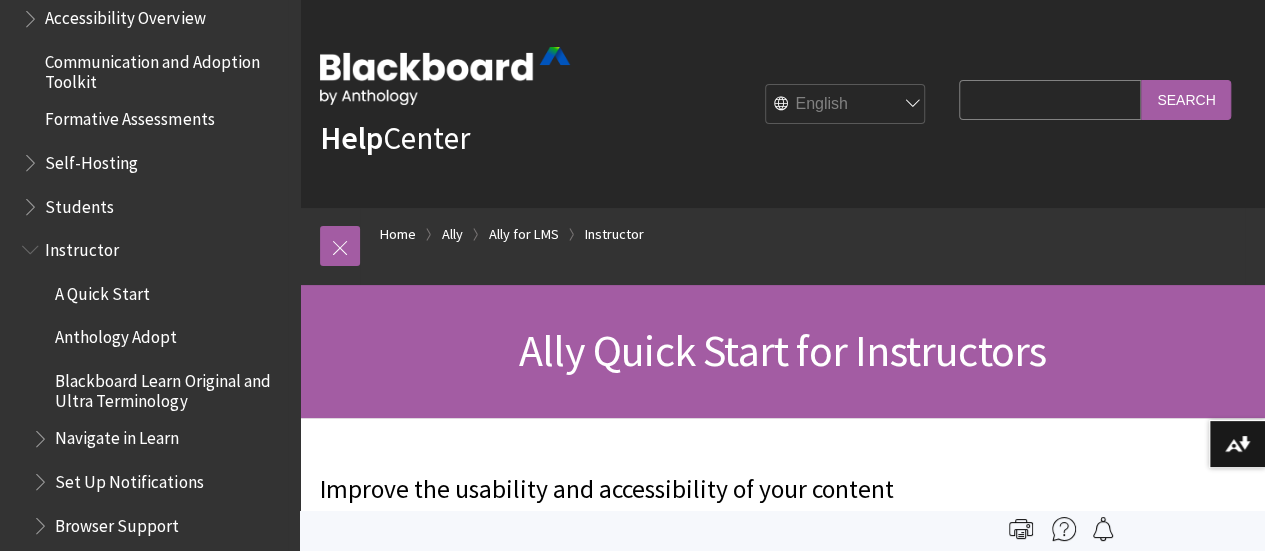 click on "A Quick Start" at bounding box center (102, 290) 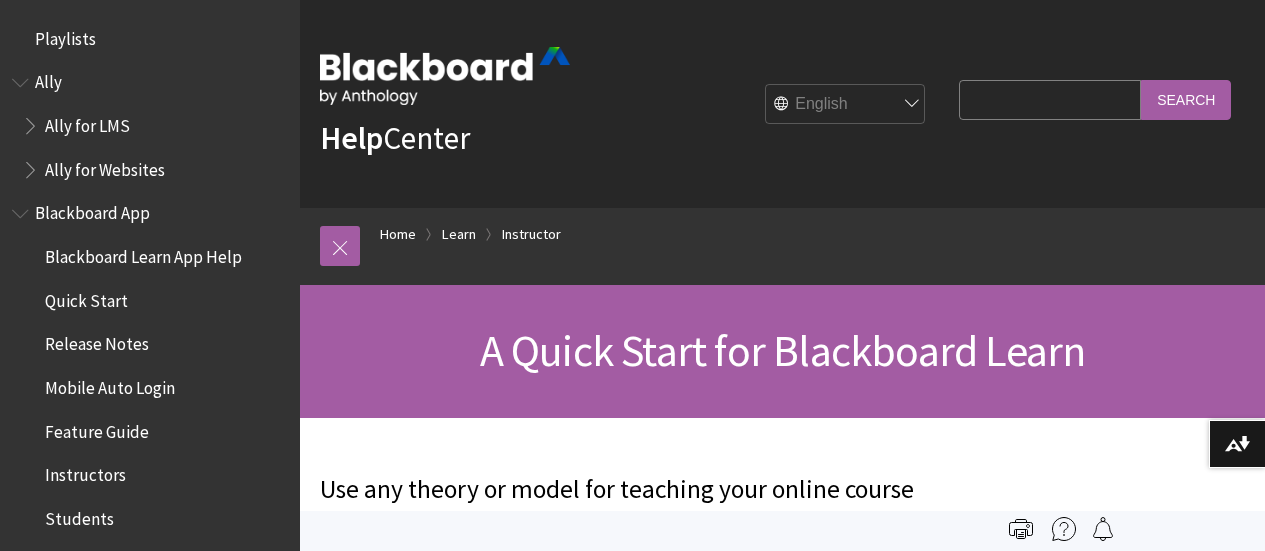 scroll, scrollTop: 0, scrollLeft: 0, axis: both 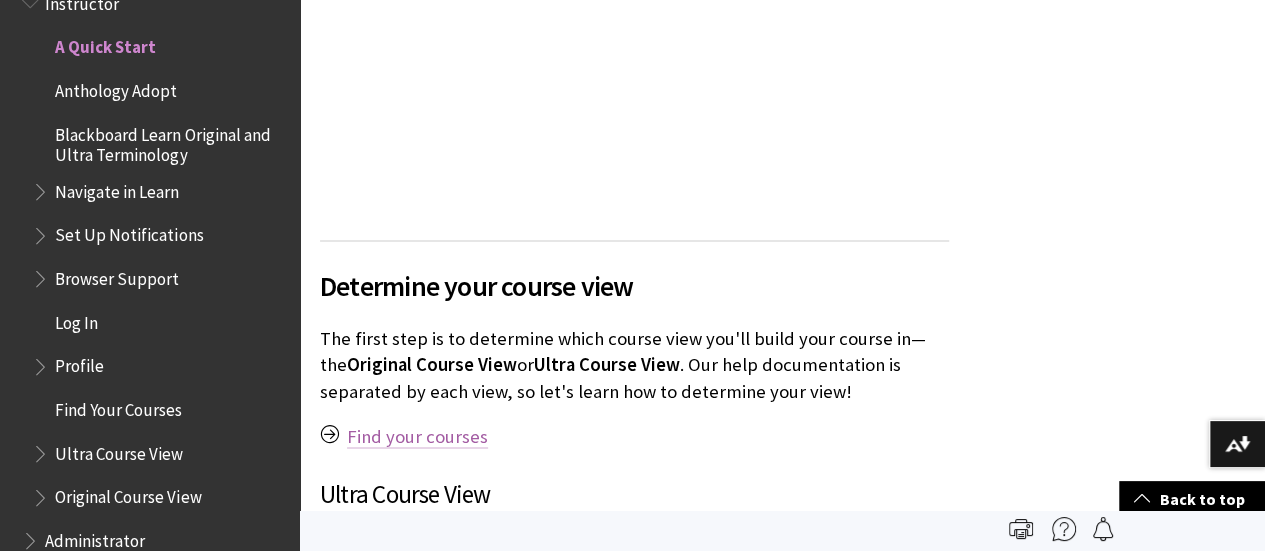 click on "Find your courses" at bounding box center [417, 436] 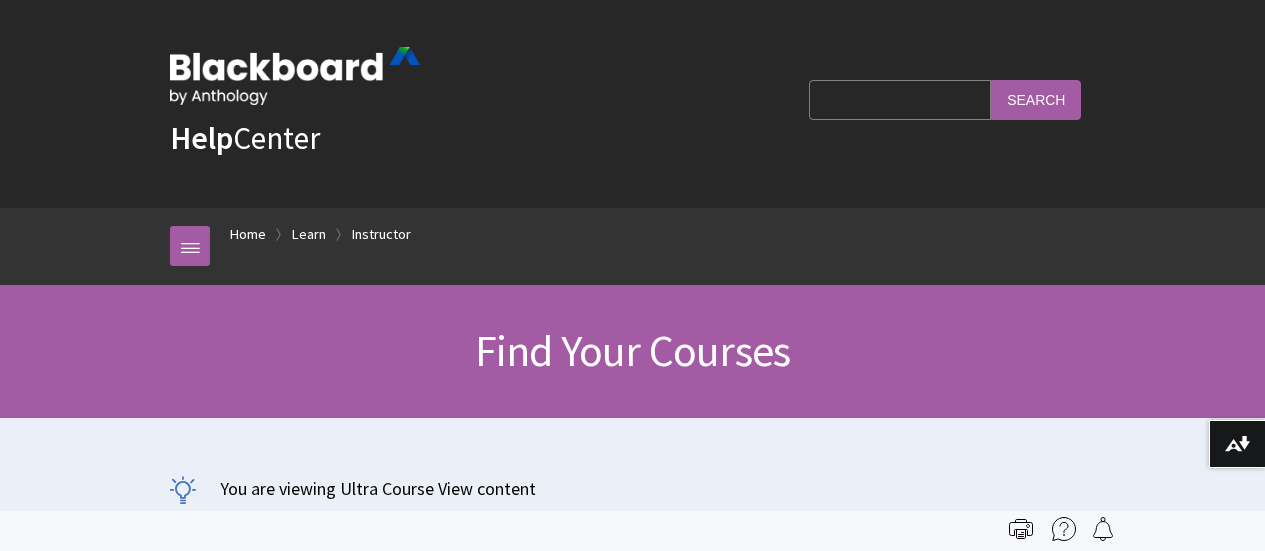 scroll, scrollTop: 0, scrollLeft: 0, axis: both 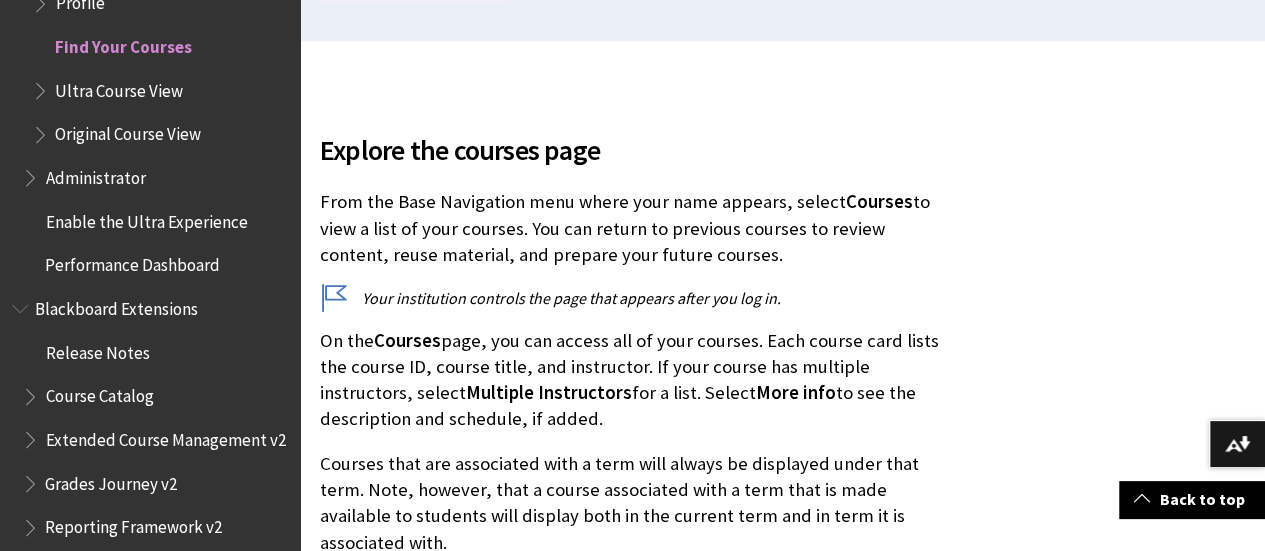 click on "Your institution controls the page that appears after you log in." at bounding box center [634, 298] 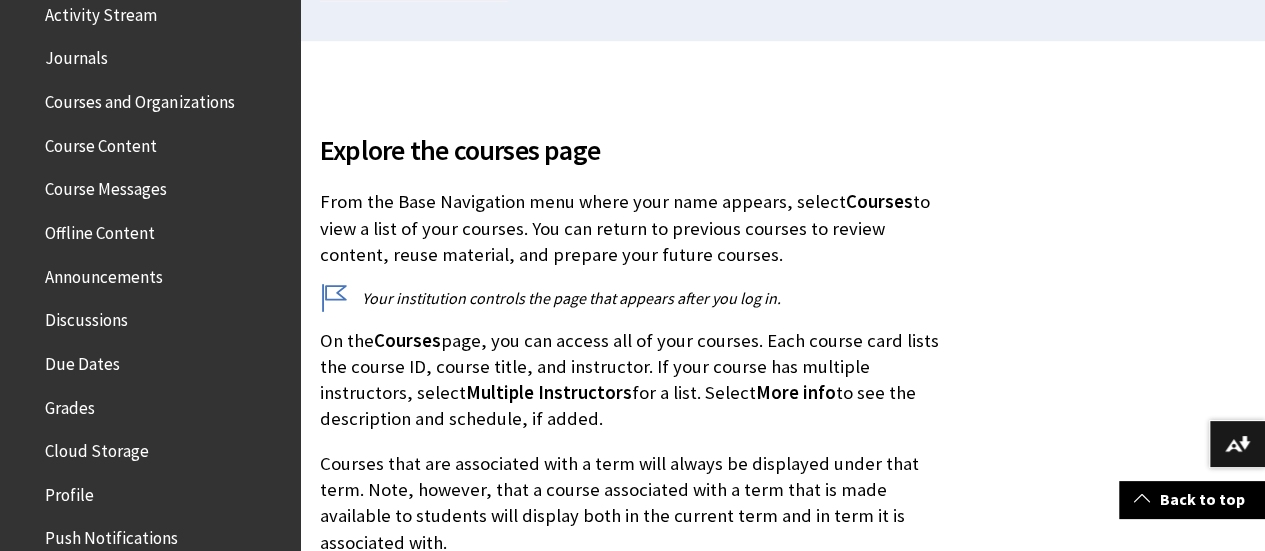 scroll, scrollTop: 0, scrollLeft: 0, axis: both 